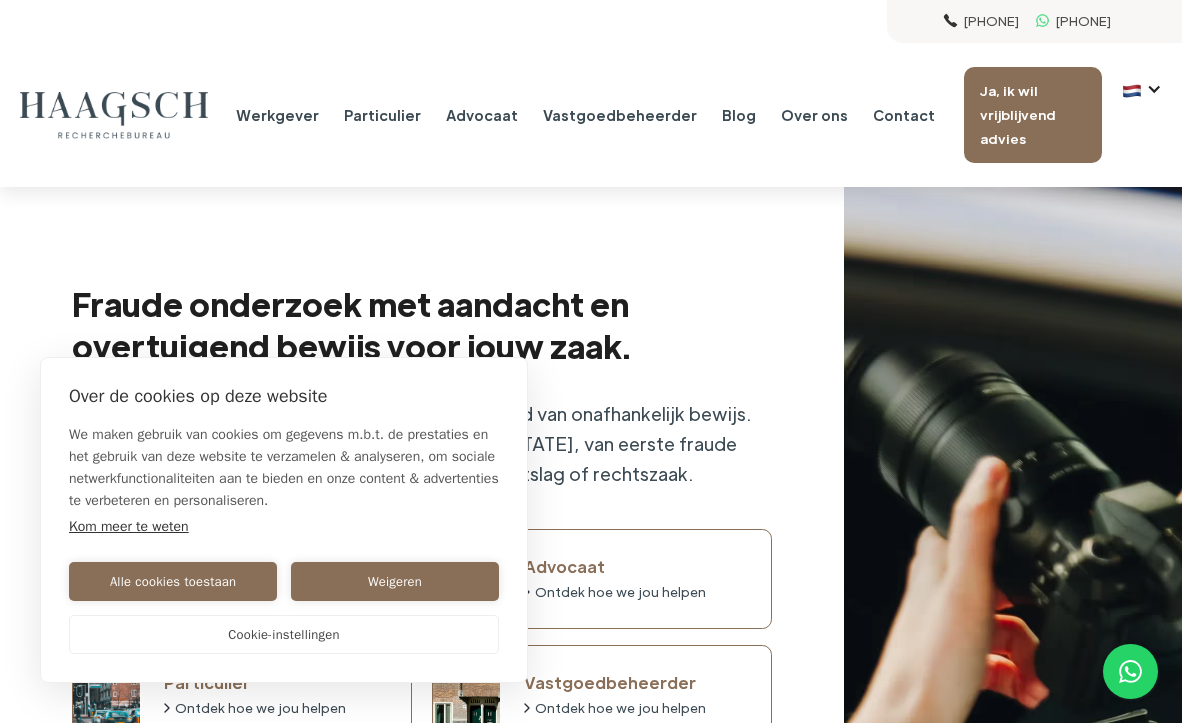 scroll, scrollTop: 0, scrollLeft: 0, axis: both 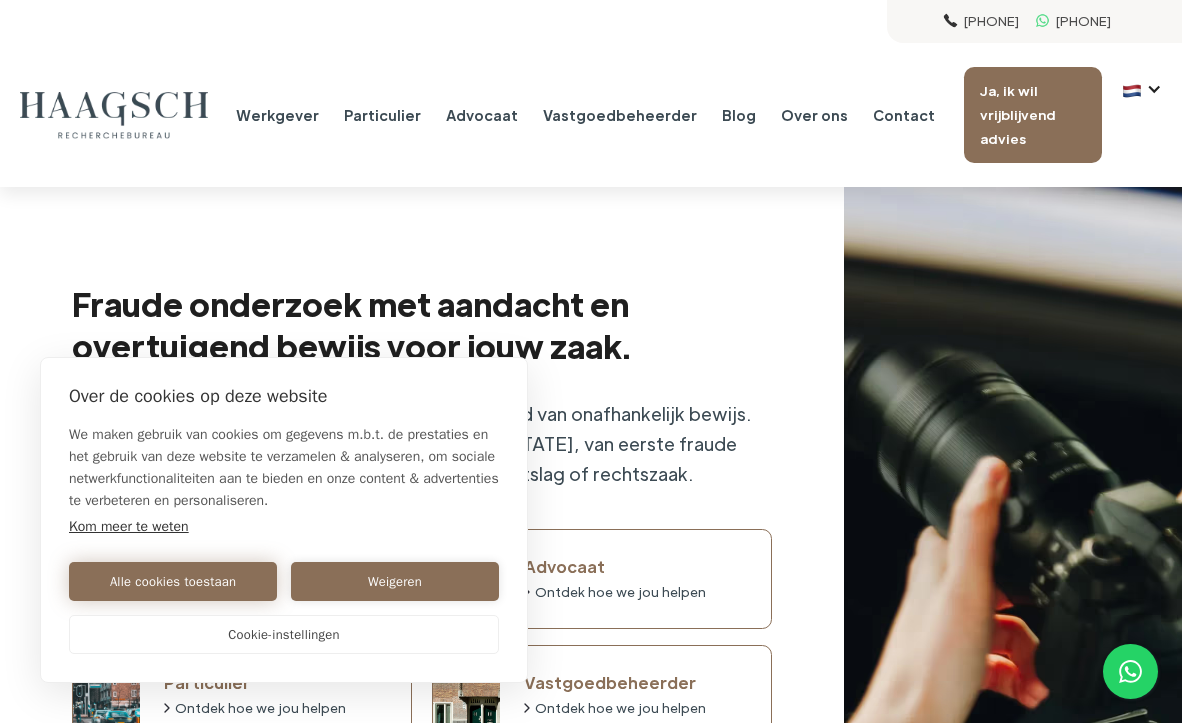 click on "Alle cookies toestaan" at bounding box center (173, 581) 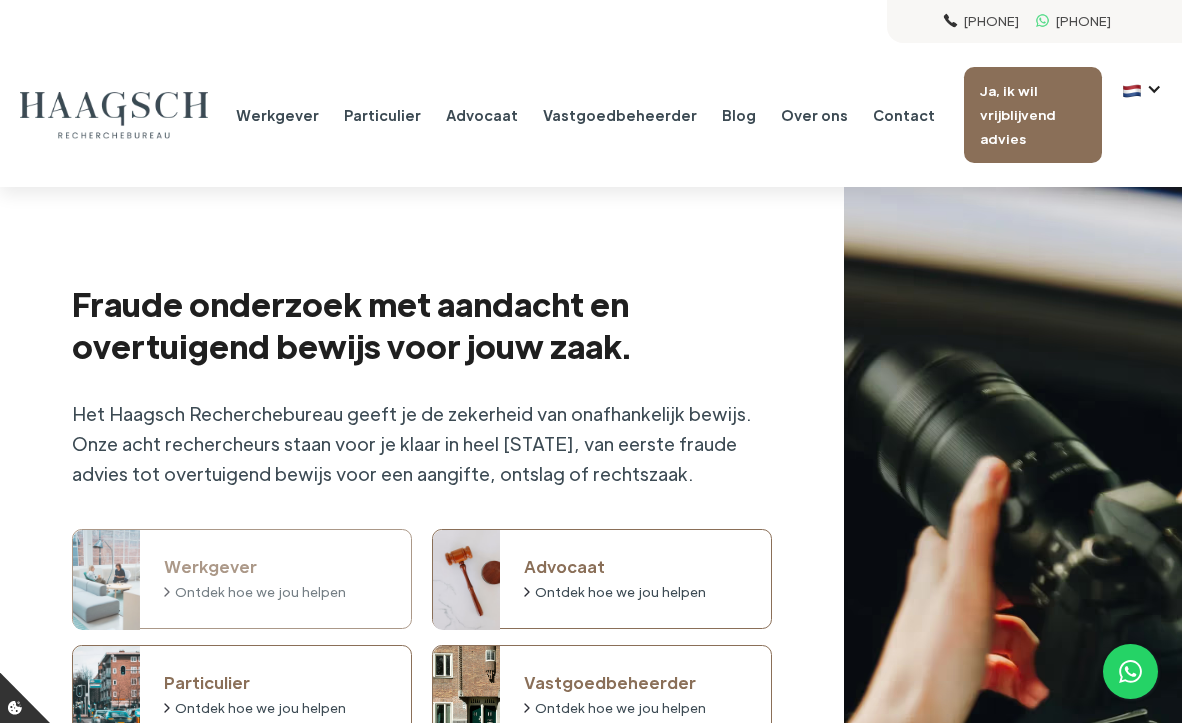 scroll, scrollTop: 0, scrollLeft: 0, axis: both 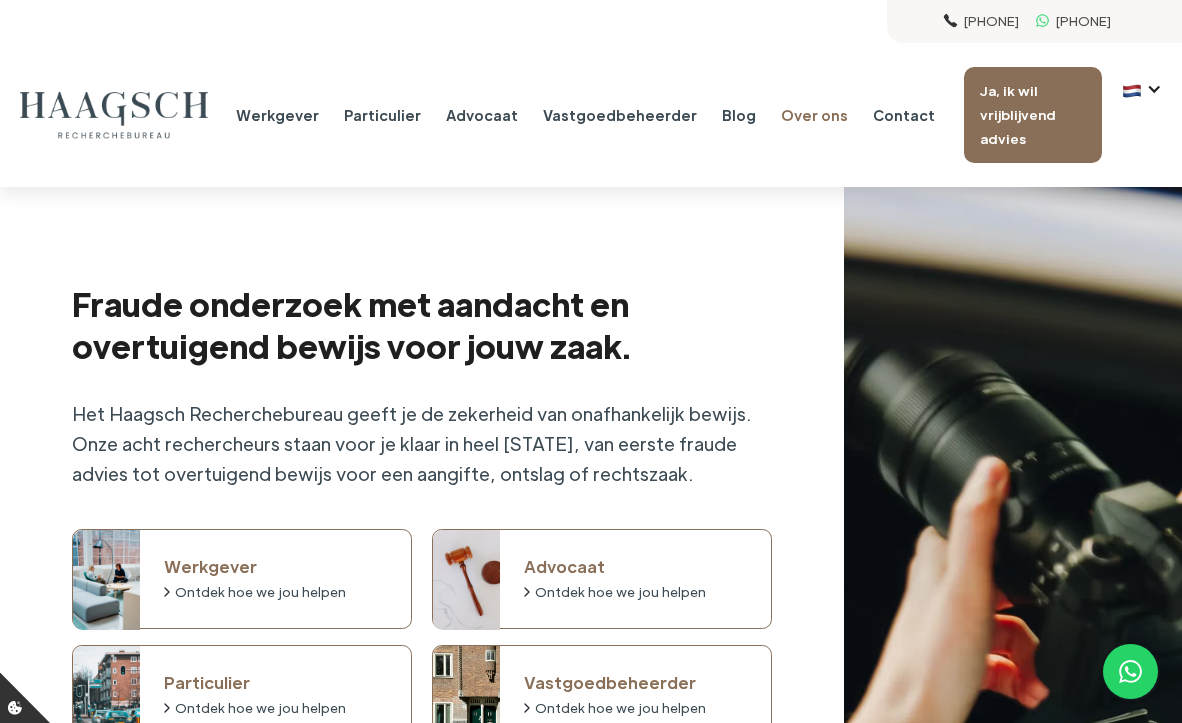 click on "Over ons" at bounding box center [815, 115] 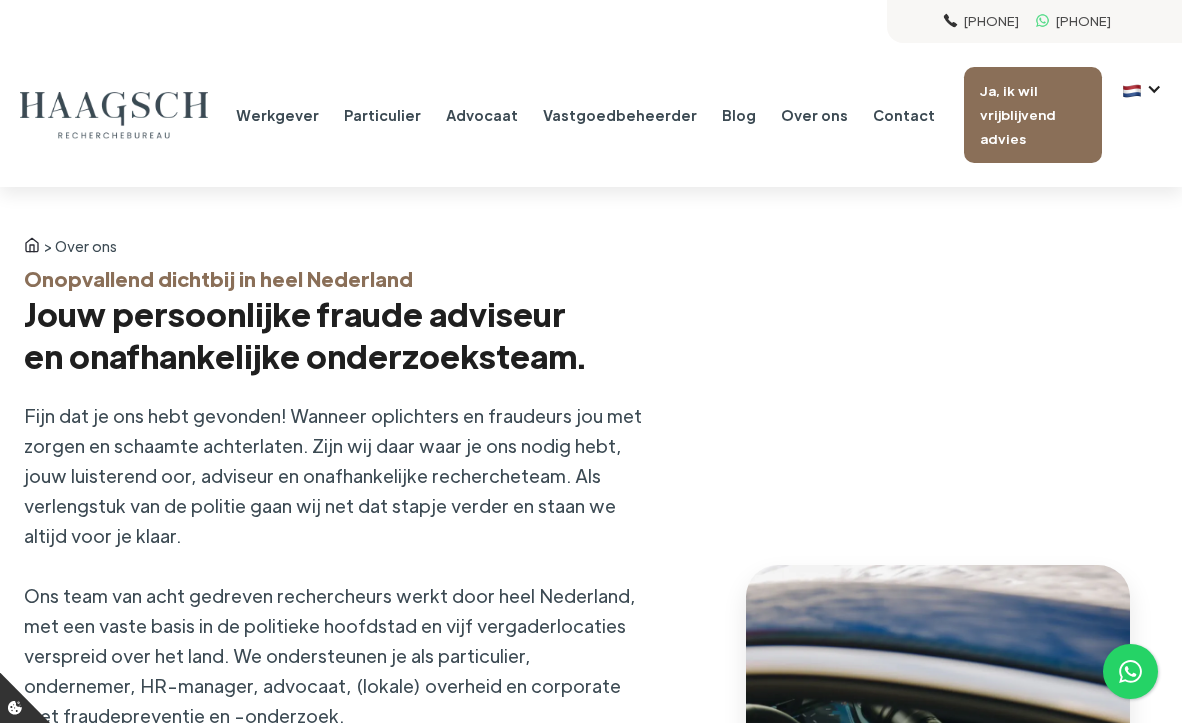 scroll, scrollTop: 0, scrollLeft: 0, axis: both 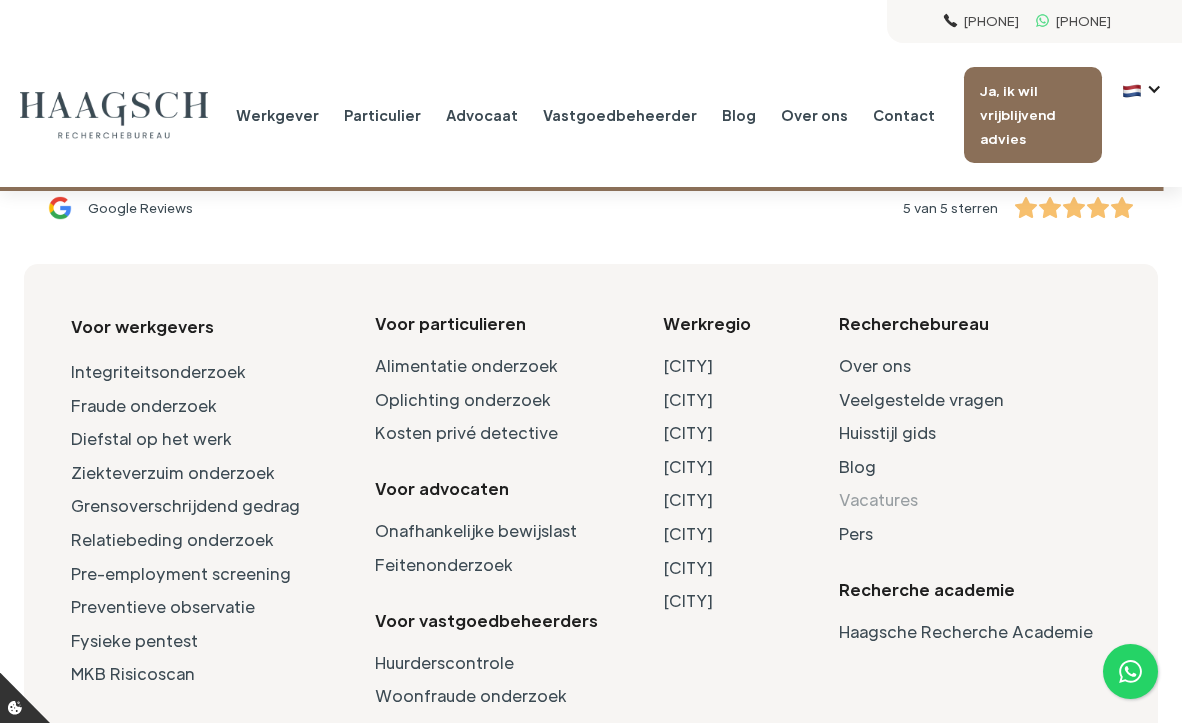 click on "Vacatures" at bounding box center (967, 500) 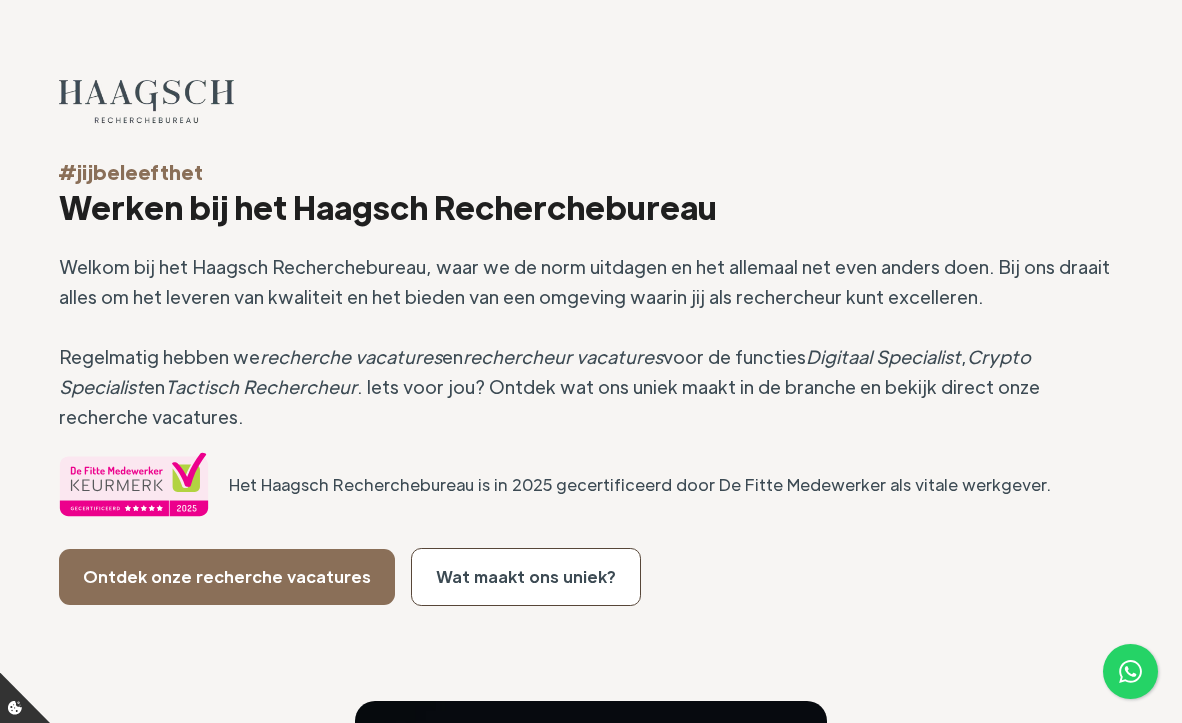 scroll, scrollTop: 0, scrollLeft: 0, axis: both 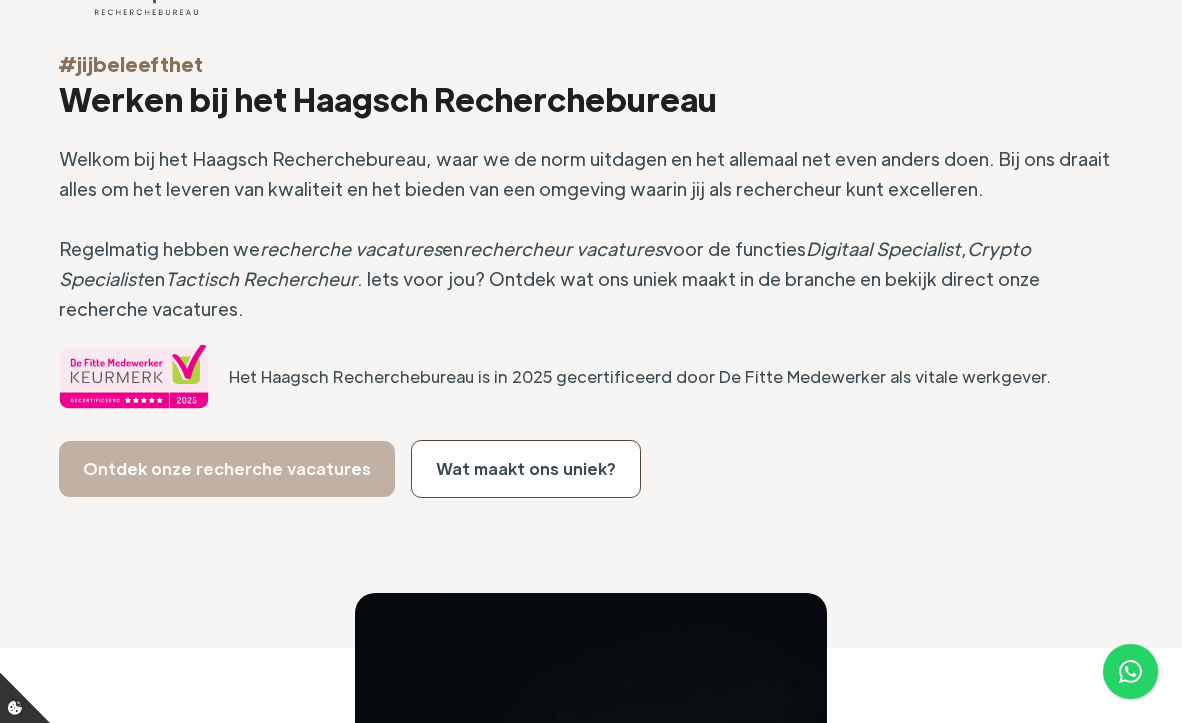 click on "Ontdek onze recherche vacatures" at bounding box center [227, 469] 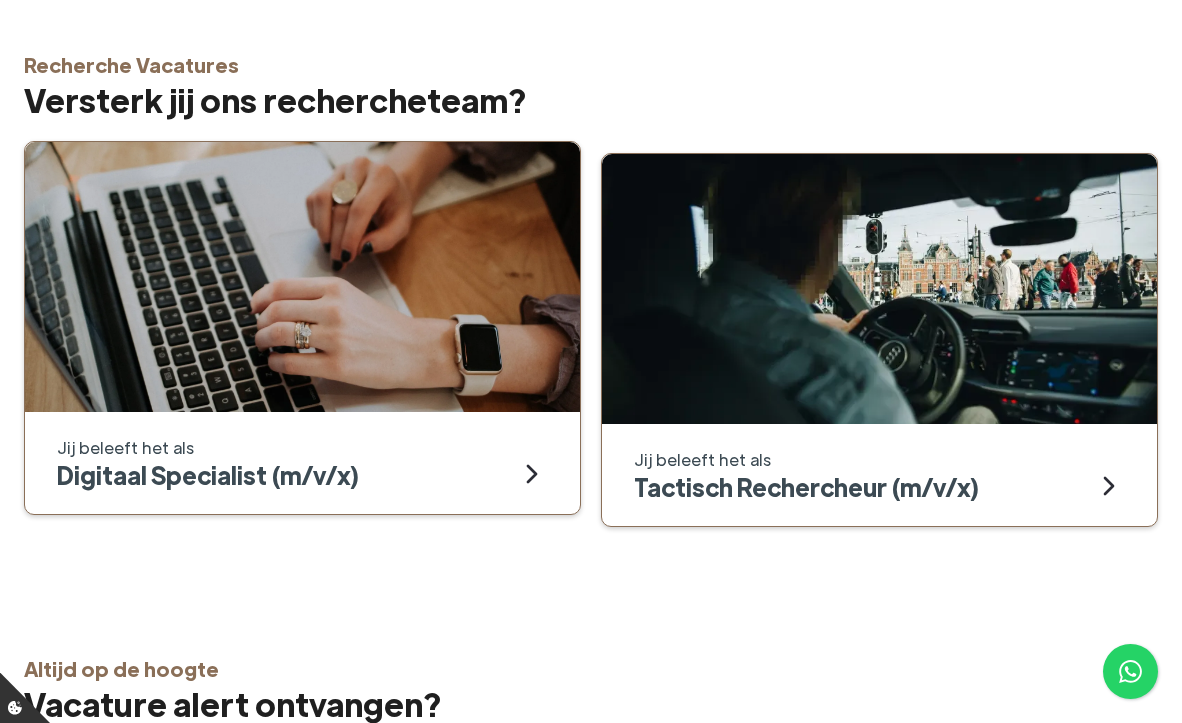 scroll, scrollTop: 4489, scrollLeft: 0, axis: vertical 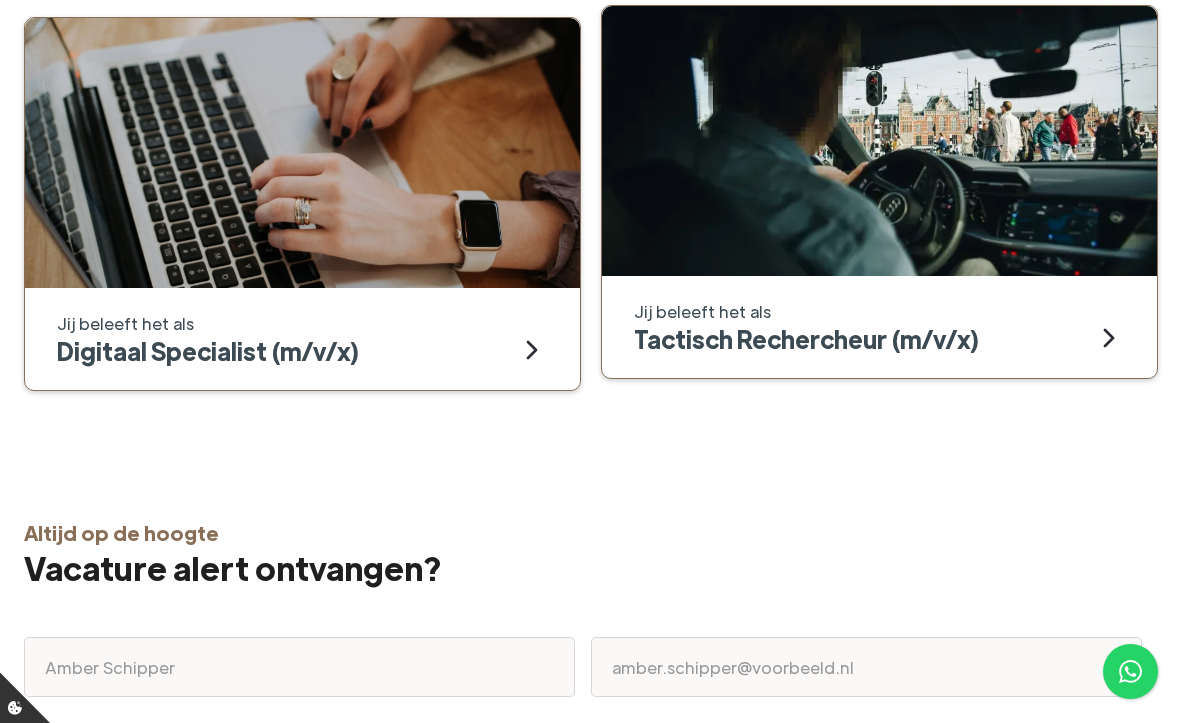 click on "Jij beleeft het als Tactisch Rechercheur (m/v/x)" at bounding box center [879, 192] 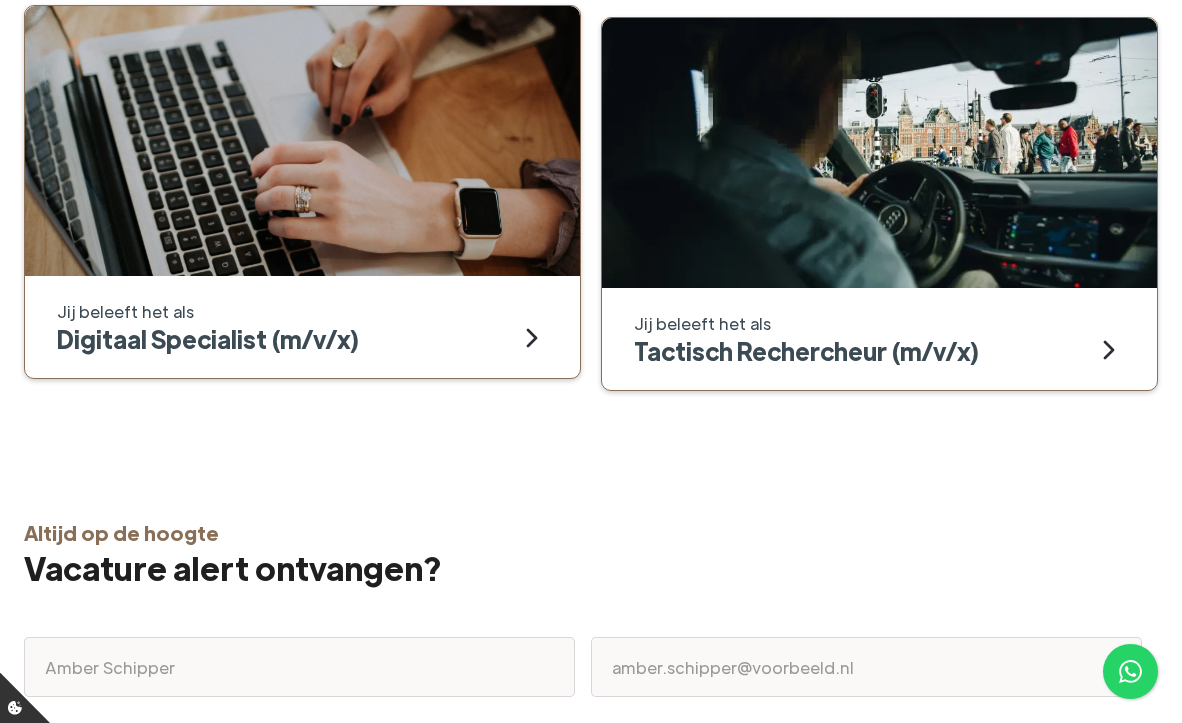 click on "Jij beleeft het als Digitaal Specialist (m/v/x)" at bounding box center (302, 192) 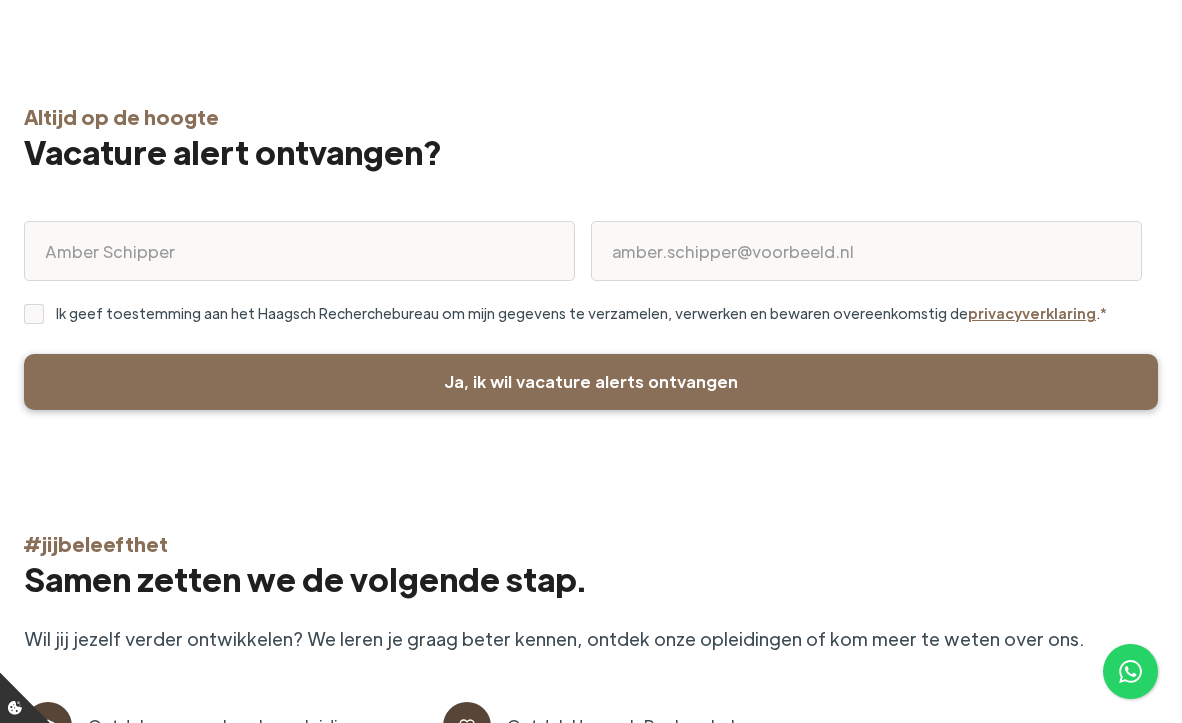 scroll, scrollTop: 5033, scrollLeft: 0, axis: vertical 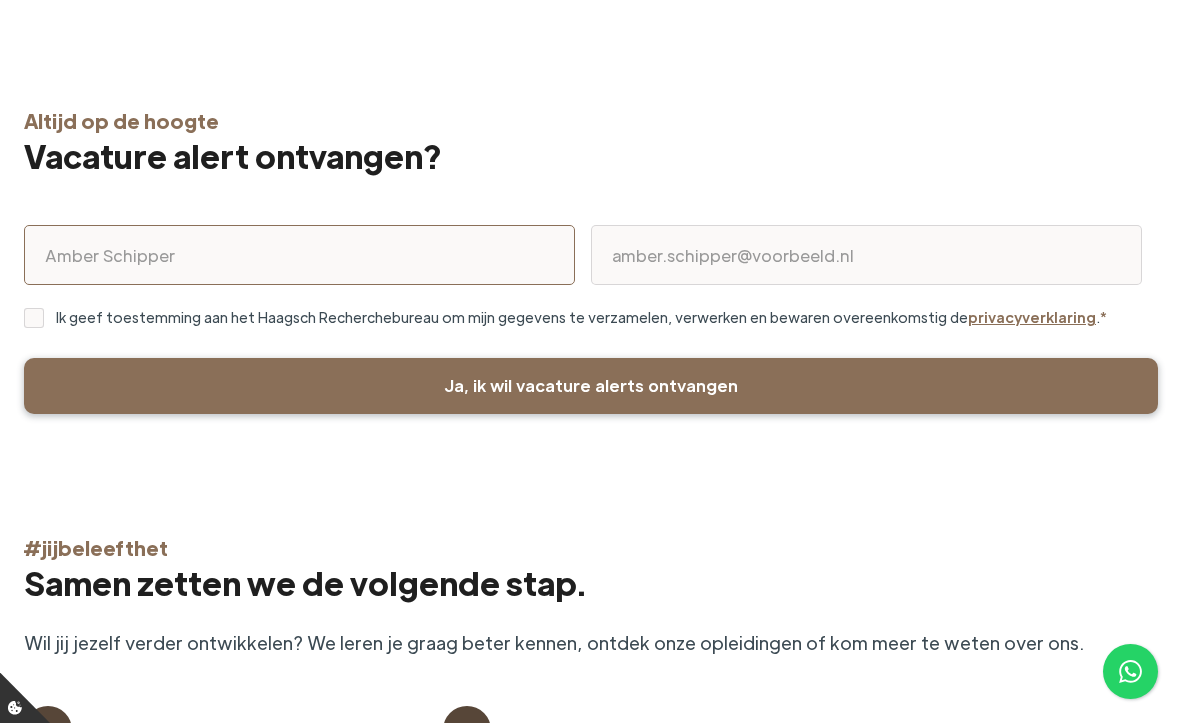 click at bounding box center (299, 255) 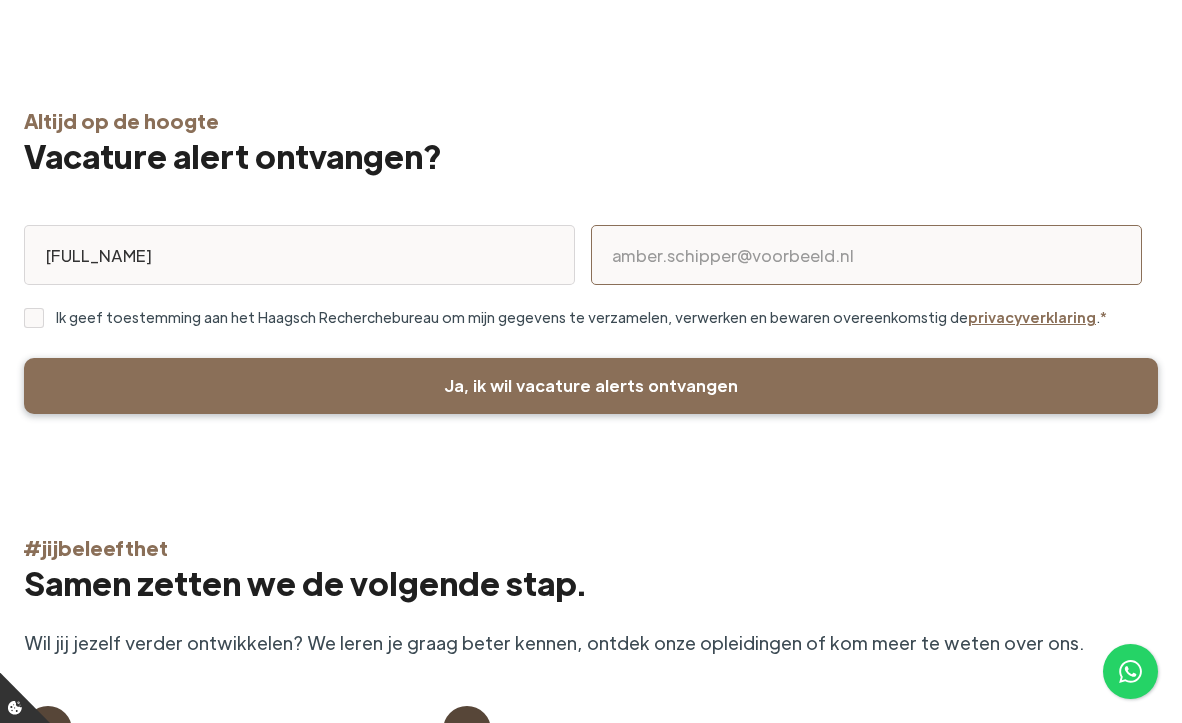click at bounding box center [866, 255] 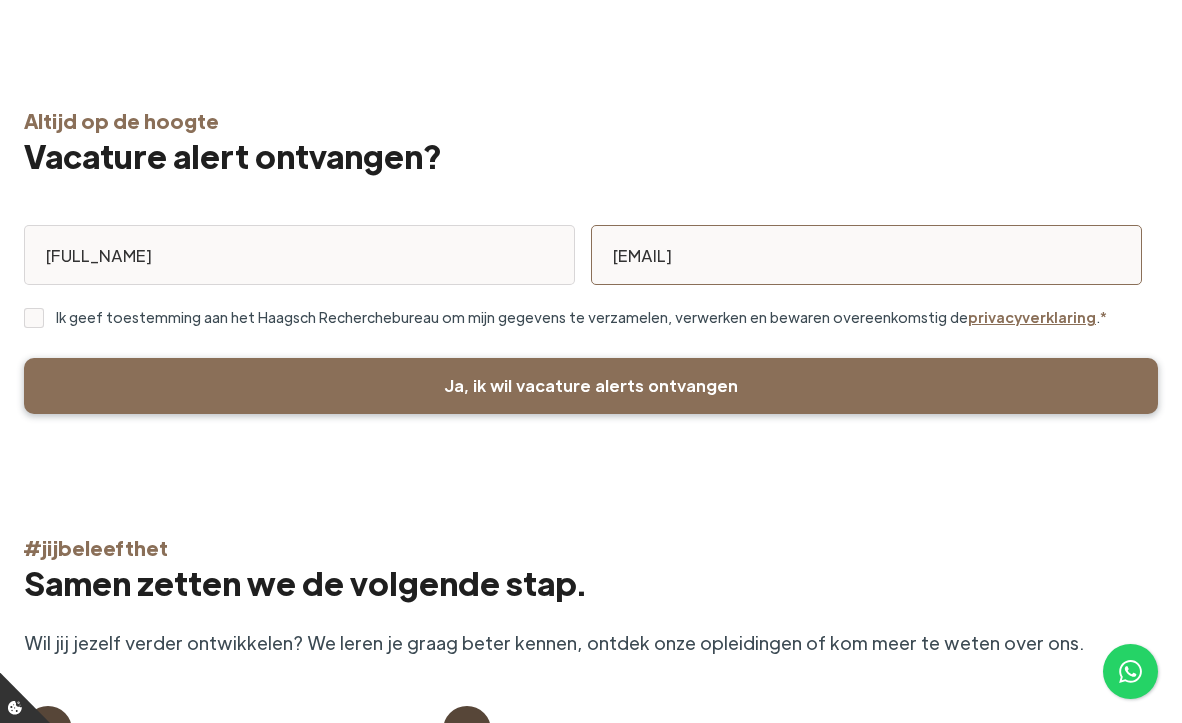 type on "laralynn.zeegers@ziggo.nl" 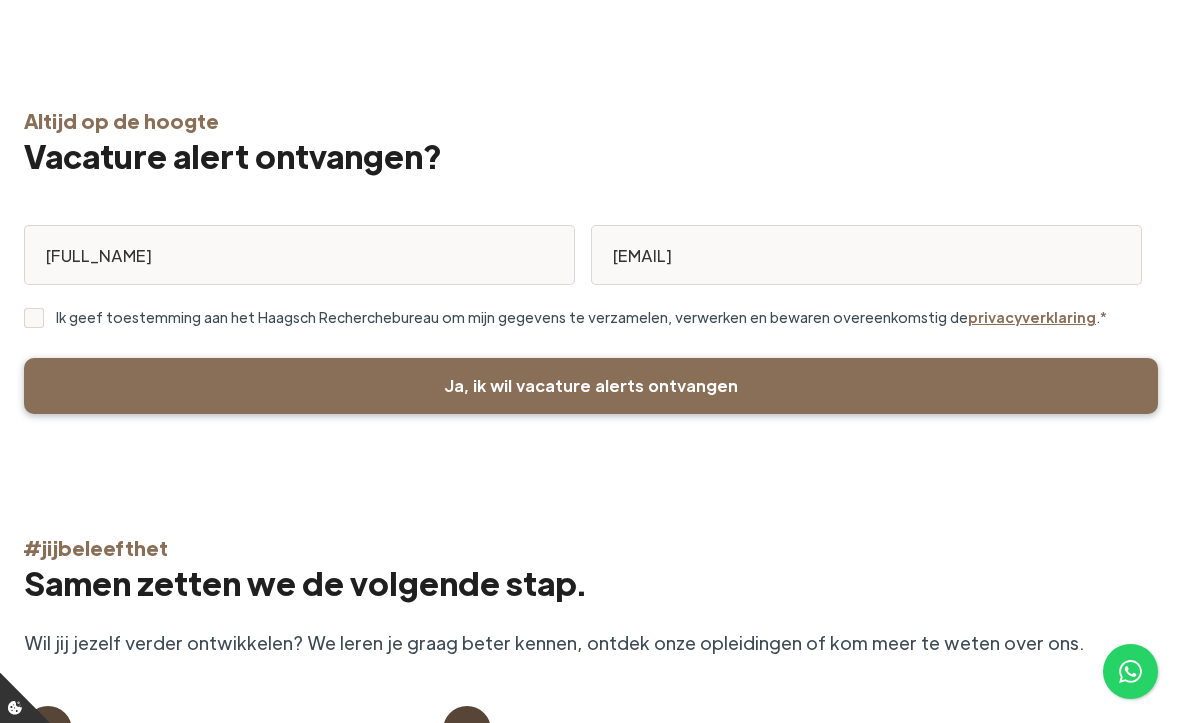 click on "Ja, ik wil vacature alerts ontvangen" at bounding box center (591, 386) 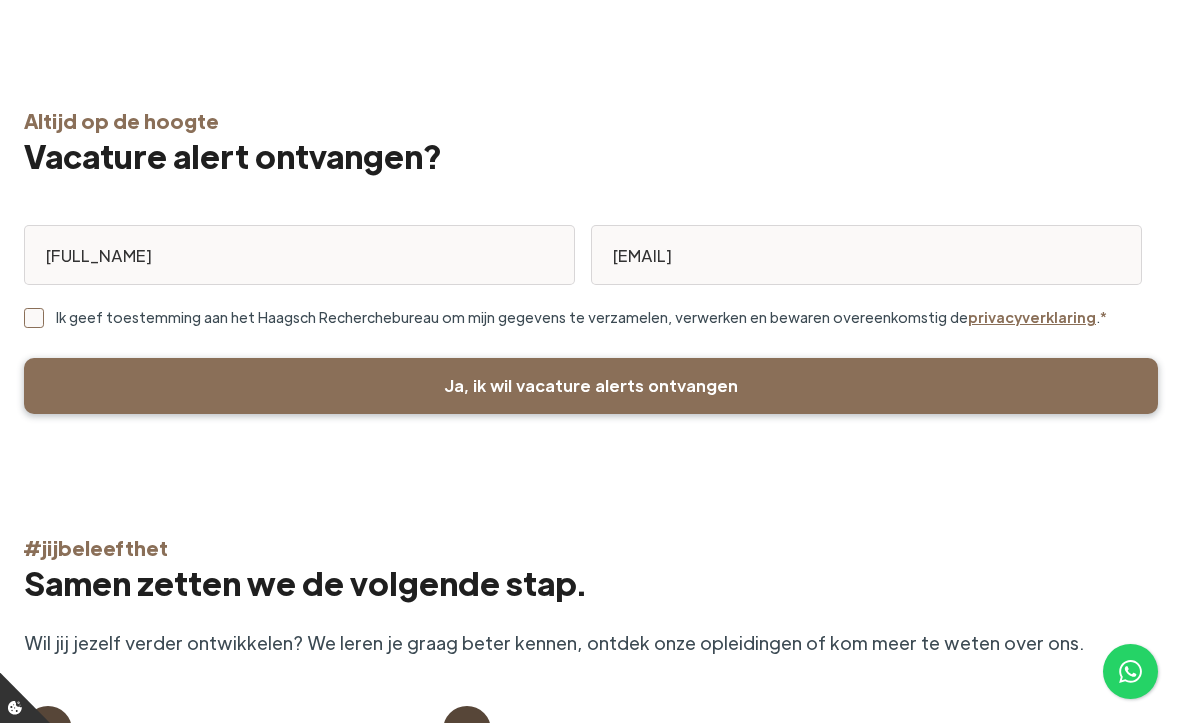 click at bounding box center (34, 318) 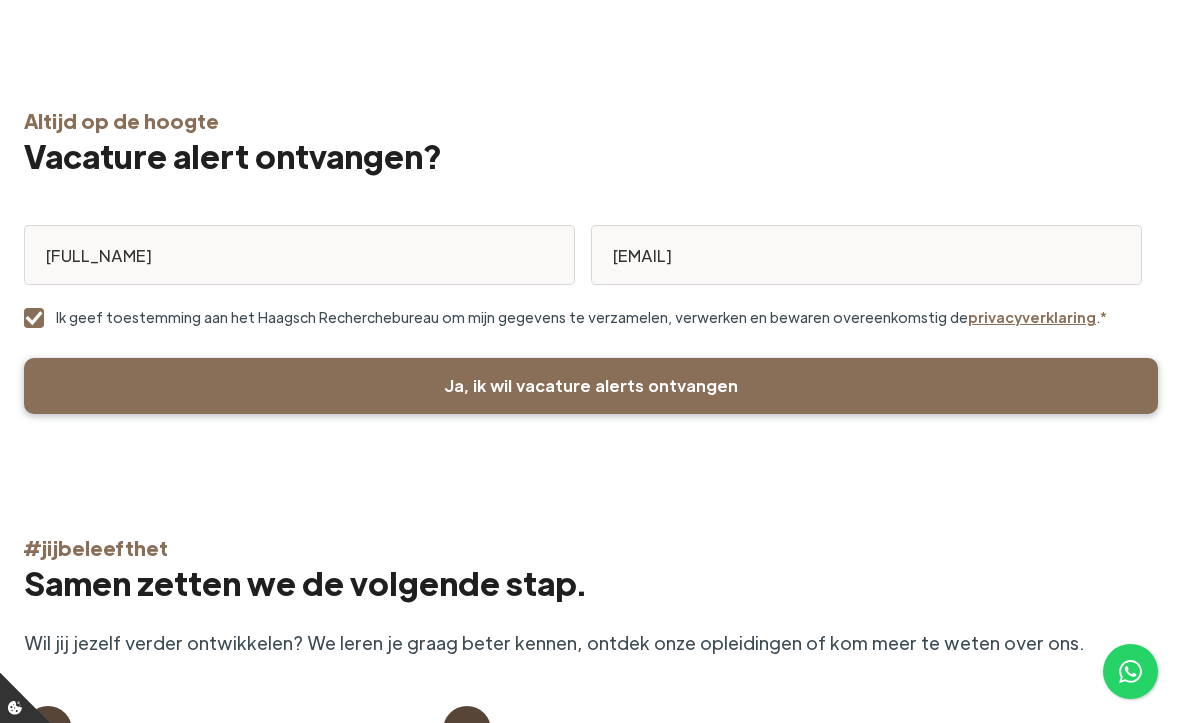 click on "Ja, ik wil vacature alerts ontvangen" at bounding box center [591, 386] 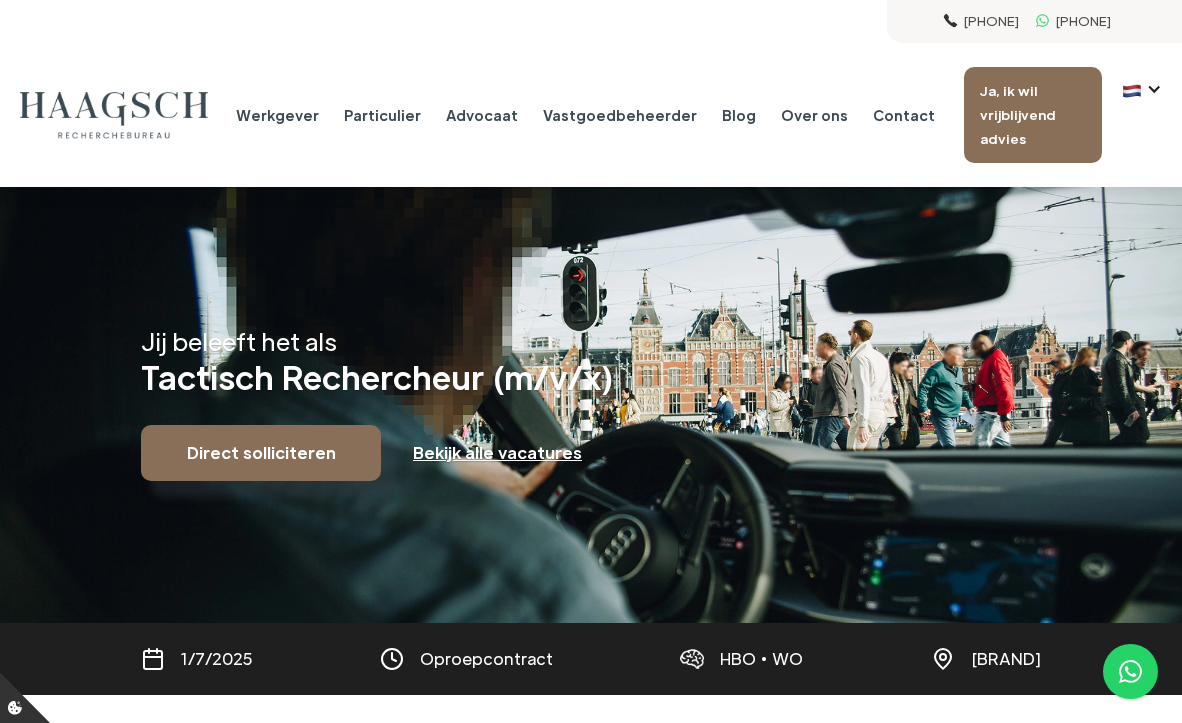 scroll, scrollTop: 0, scrollLeft: 0, axis: both 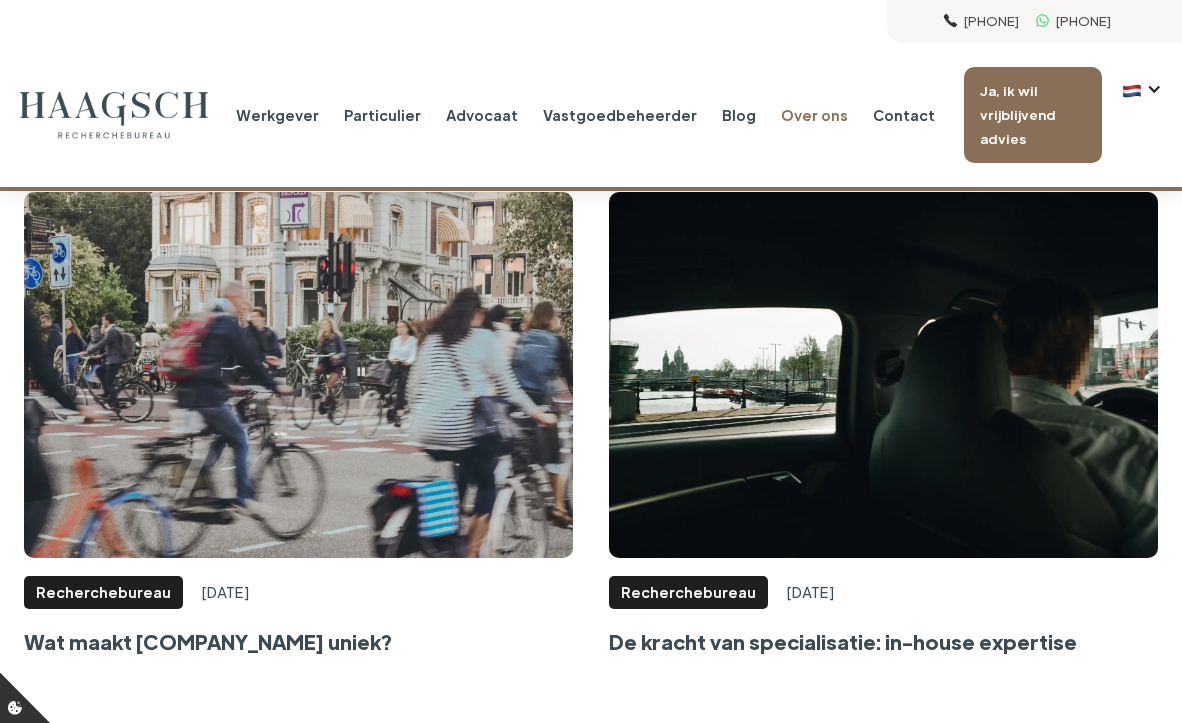 click on "Over ons" at bounding box center [815, 115] 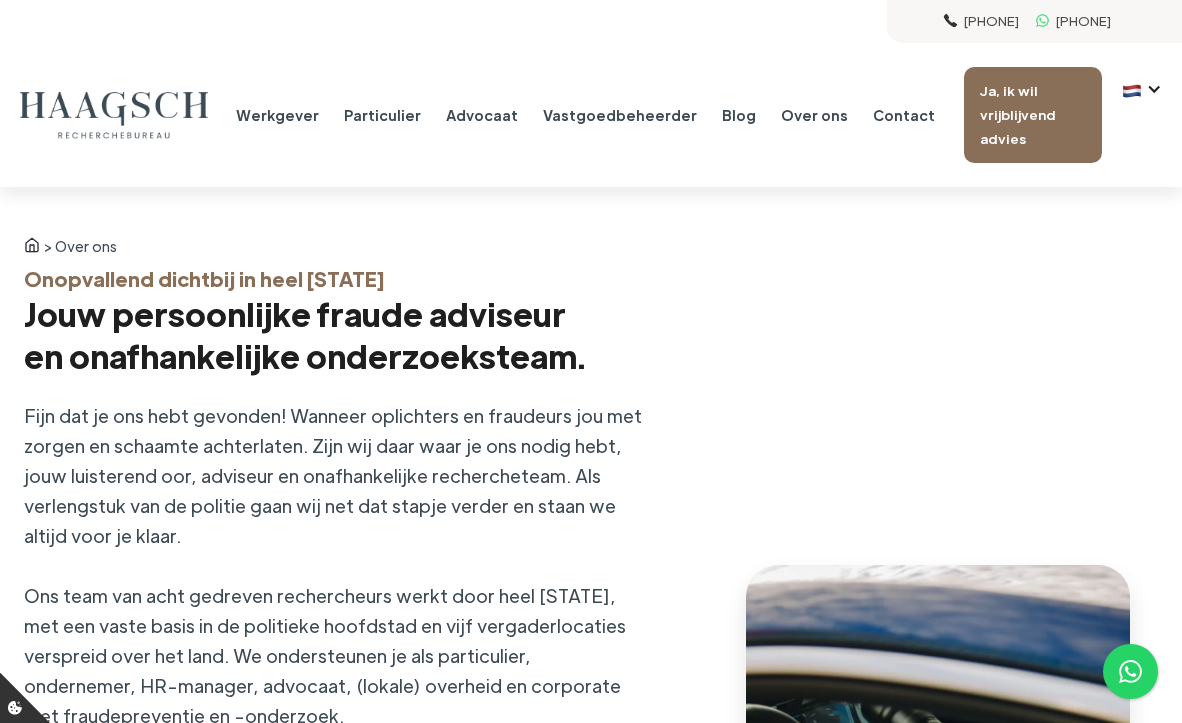 scroll, scrollTop: 0, scrollLeft: 0, axis: both 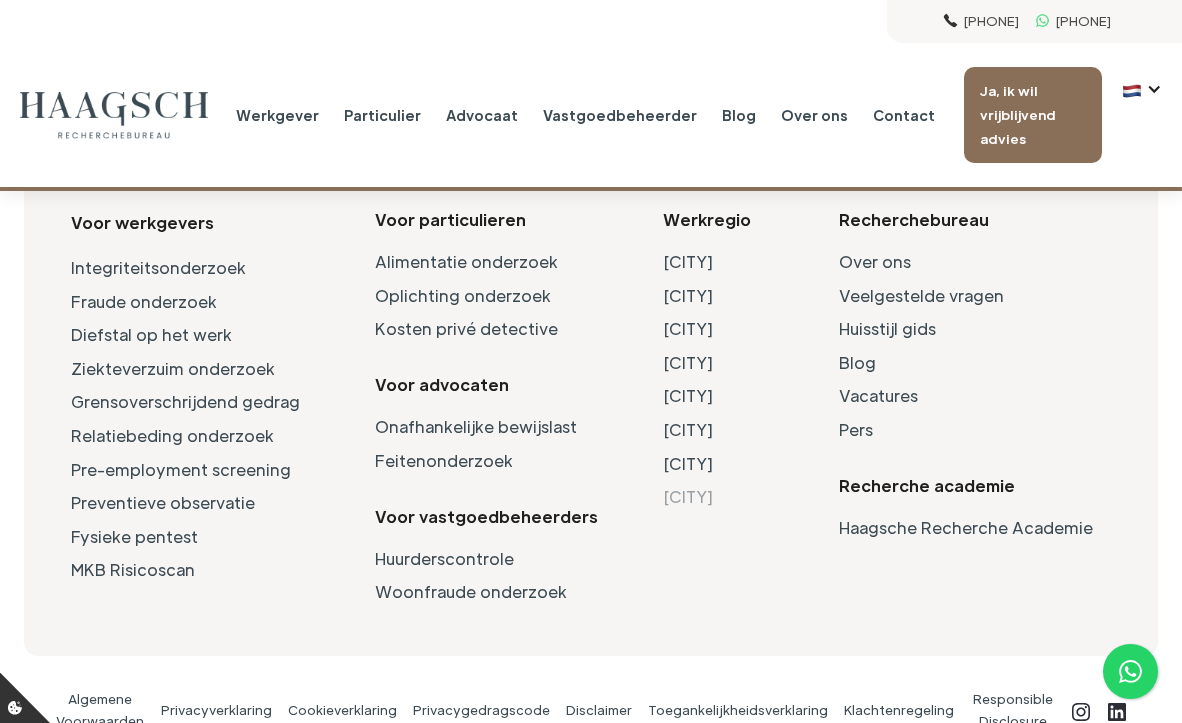 click on "[CITY]" at bounding box center (727, 497) 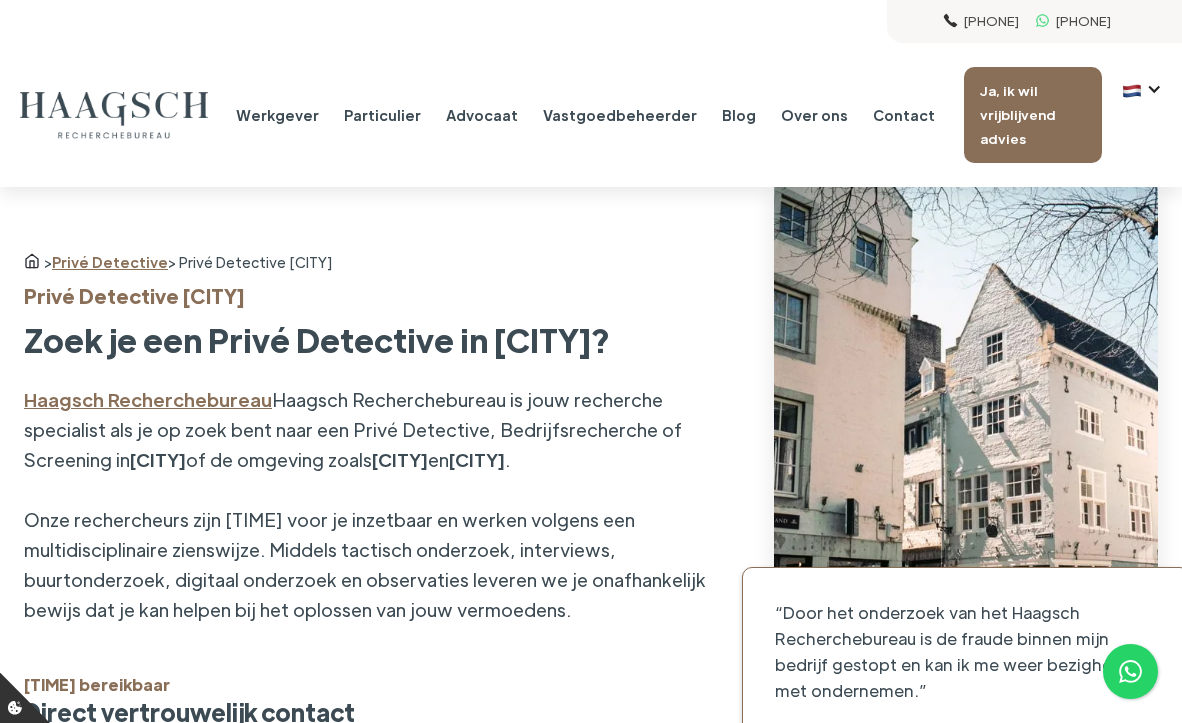 scroll, scrollTop: 0, scrollLeft: 0, axis: both 